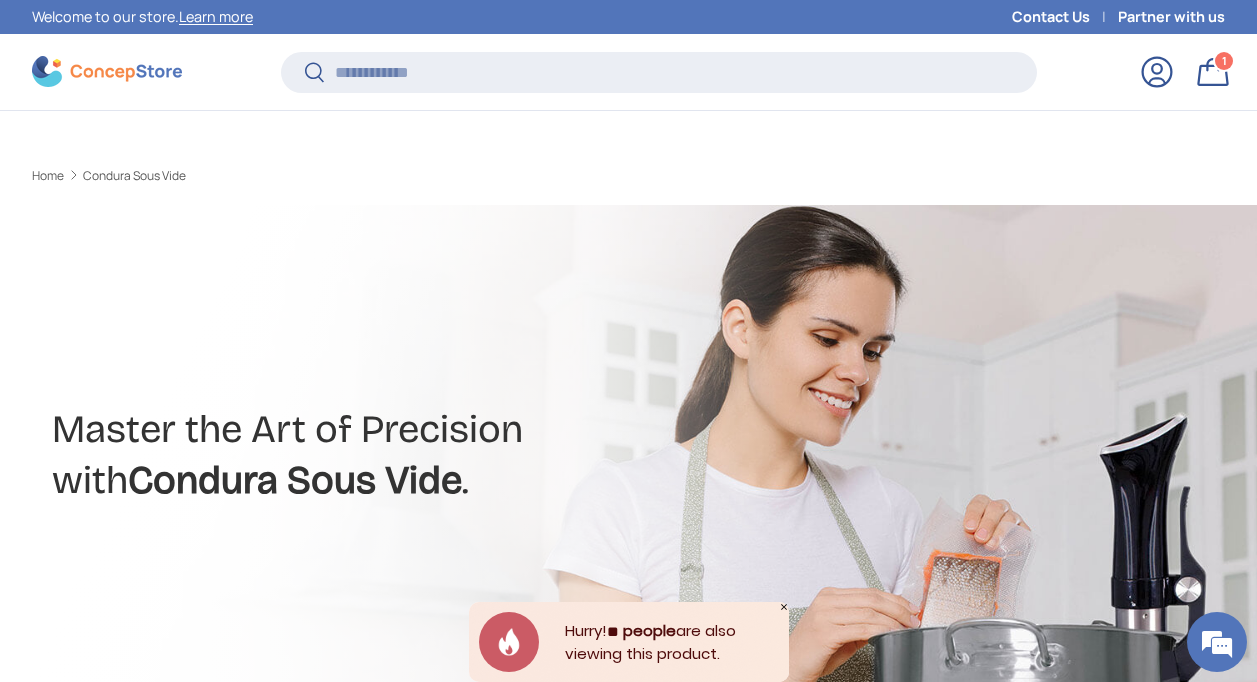 scroll, scrollTop: 794, scrollLeft: 0, axis: vertical 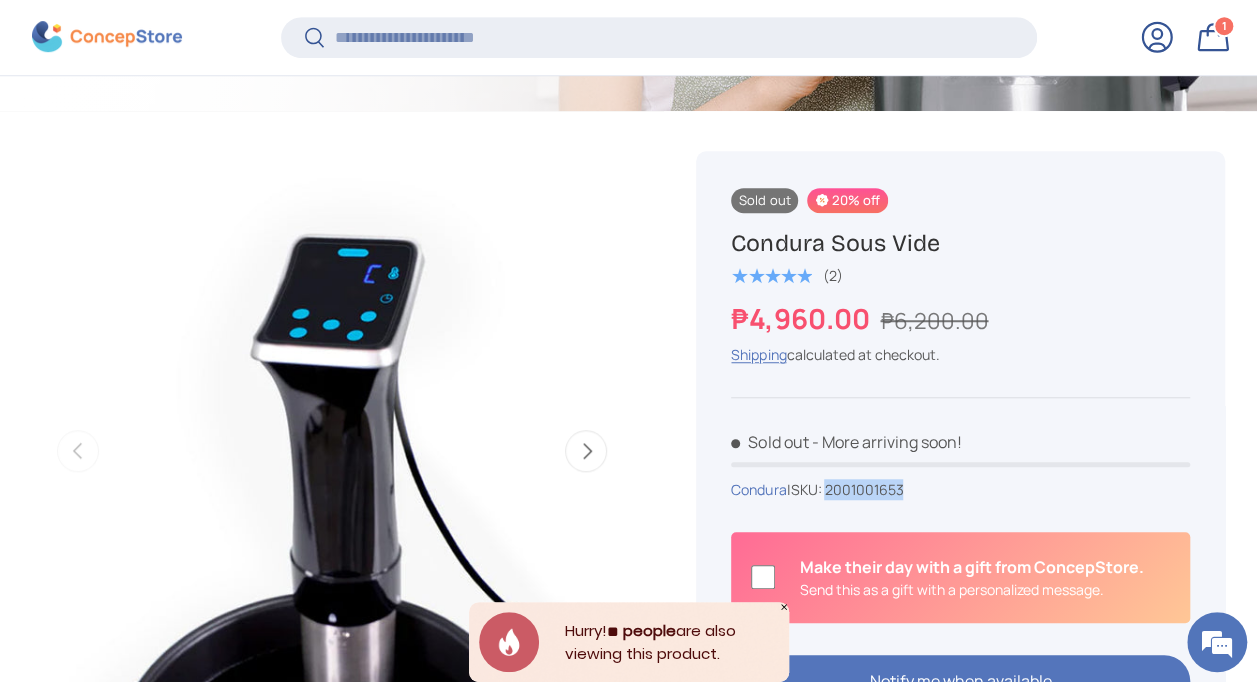drag, startPoint x: 733, startPoint y: 247, endPoint x: 956, endPoint y: 245, distance: 223.00897 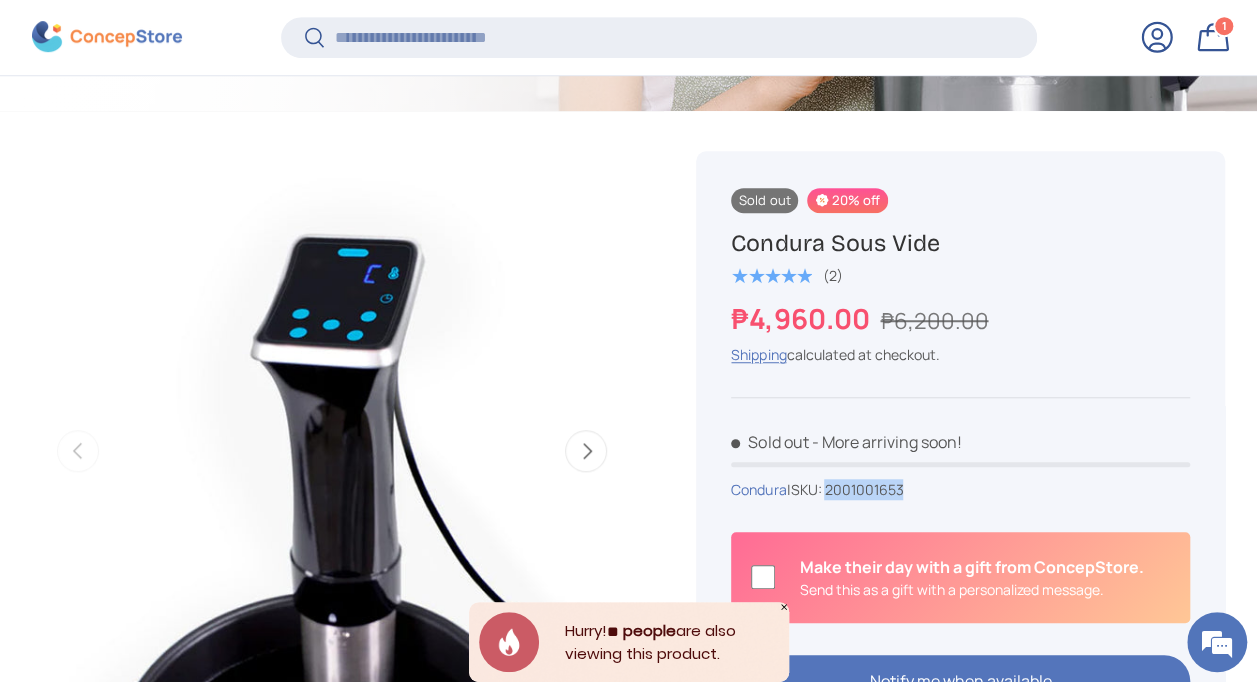 copy on "Condura Sous Vide" 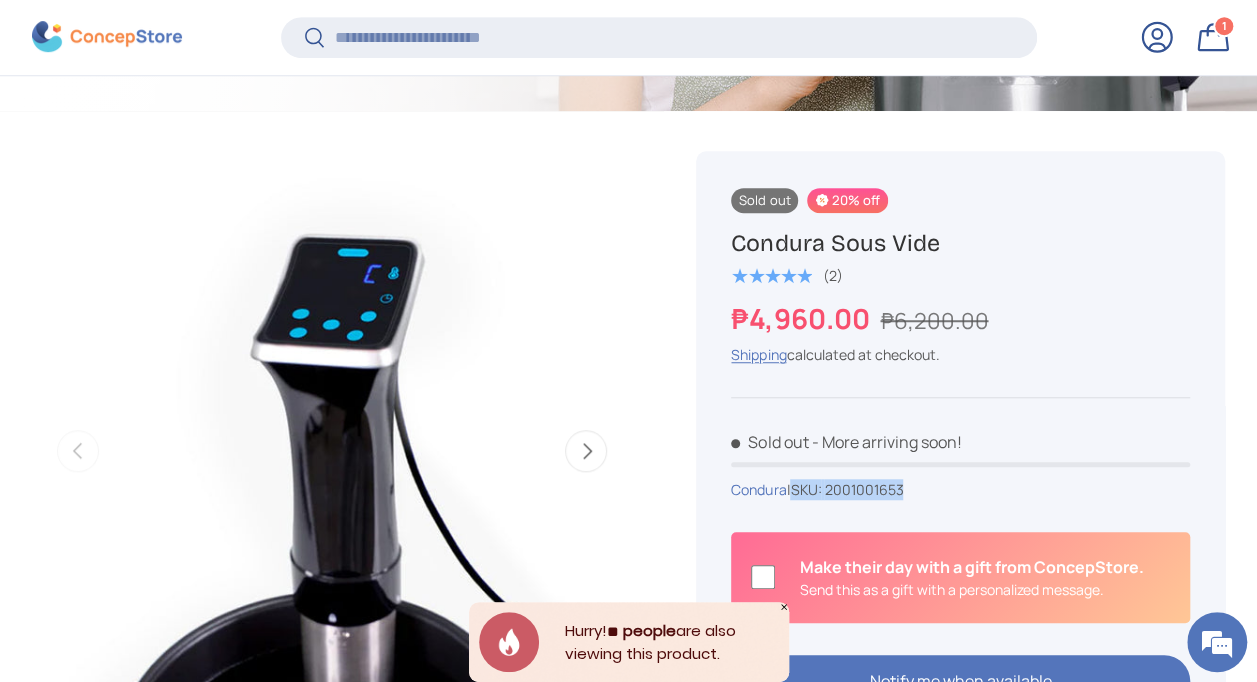 drag, startPoint x: 803, startPoint y: 485, endPoint x: 922, endPoint y: 485, distance: 119 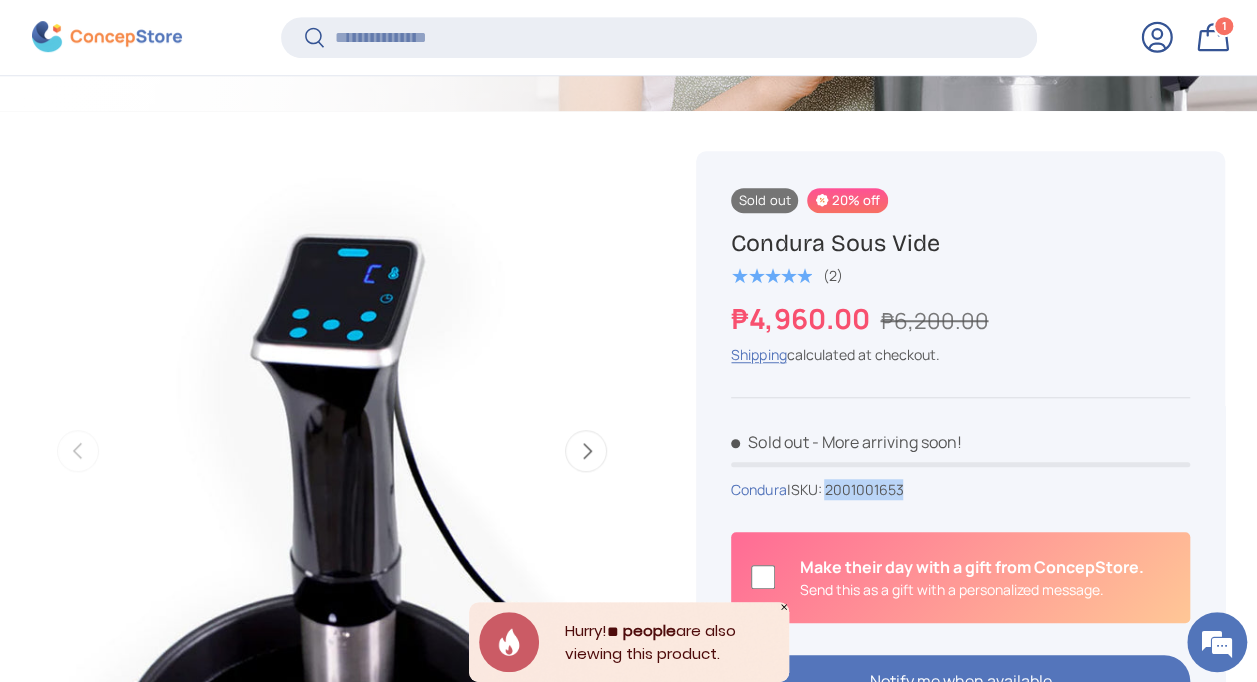 drag, startPoint x: 837, startPoint y: 490, endPoint x: 914, endPoint y: 482, distance: 77.41447 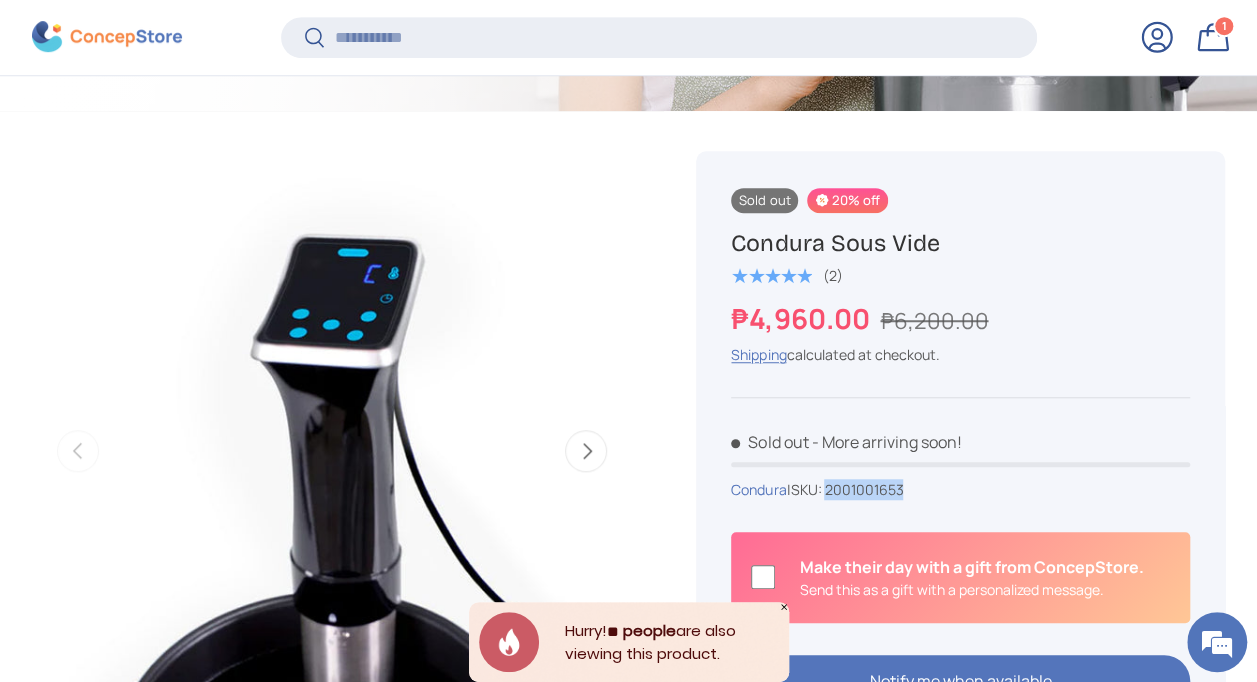 copy on "2001001653" 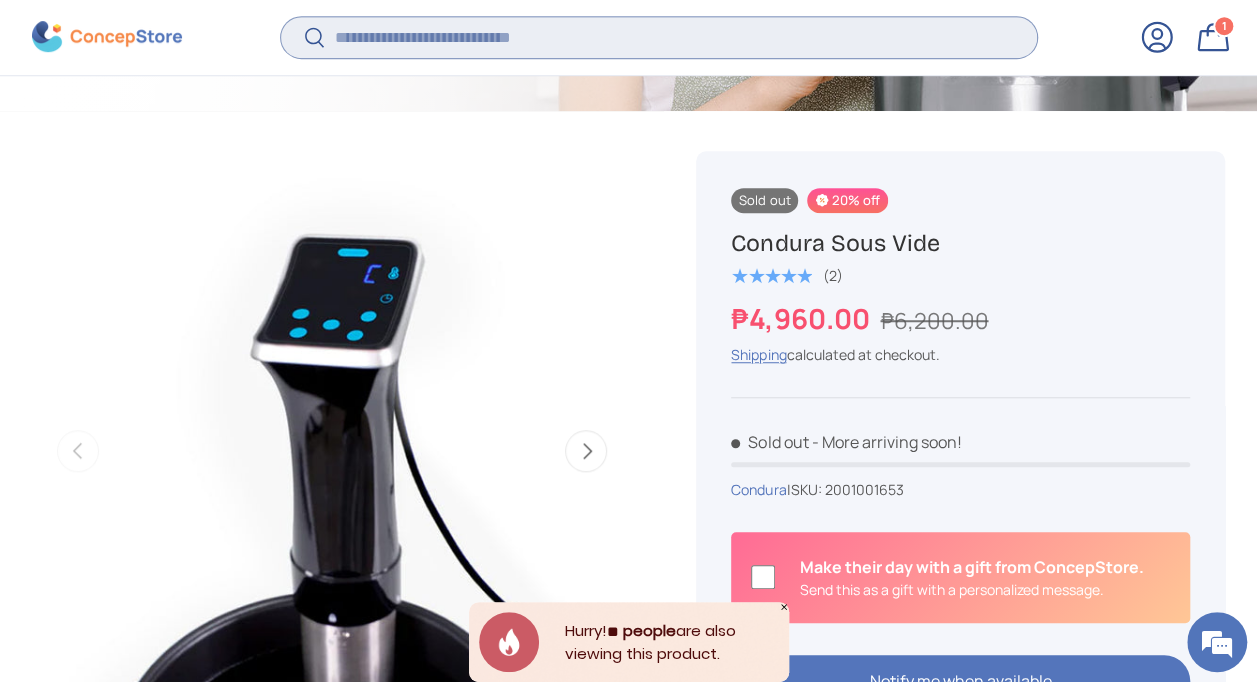 click on "Search" at bounding box center (659, 37) 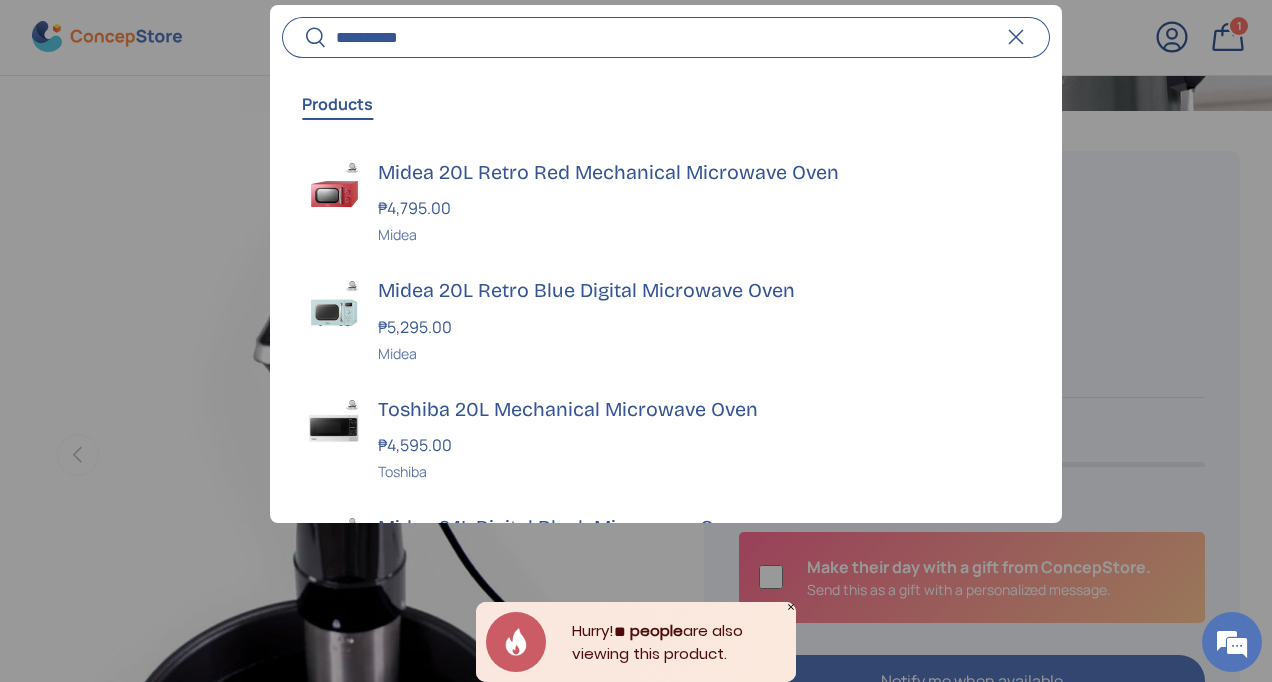 type on "*********" 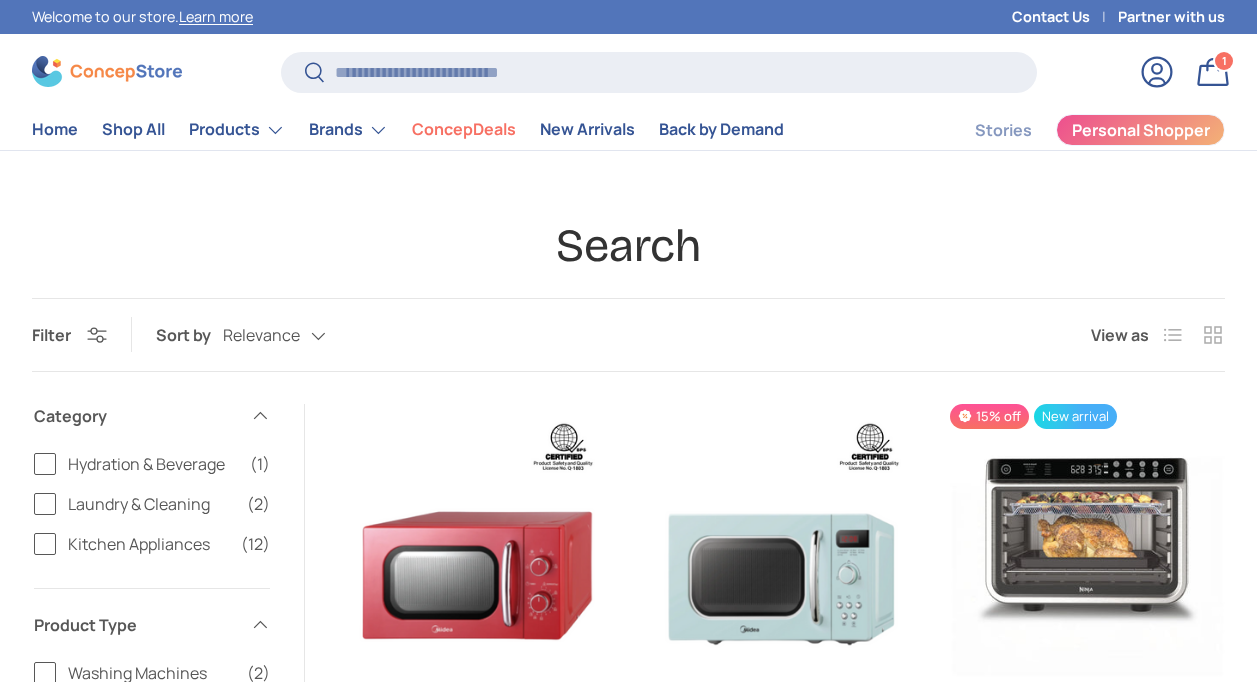 scroll, scrollTop: 400, scrollLeft: 0, axis: vertical 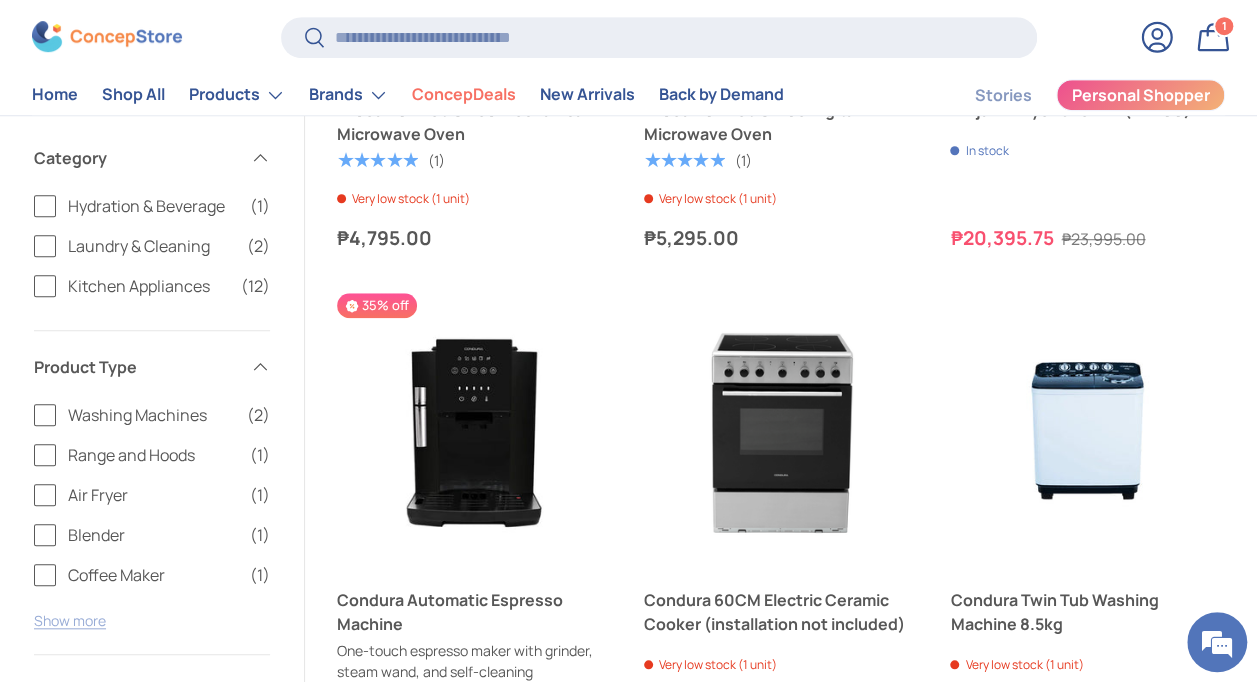 click on "Show more" at bounding box center [70, 620] 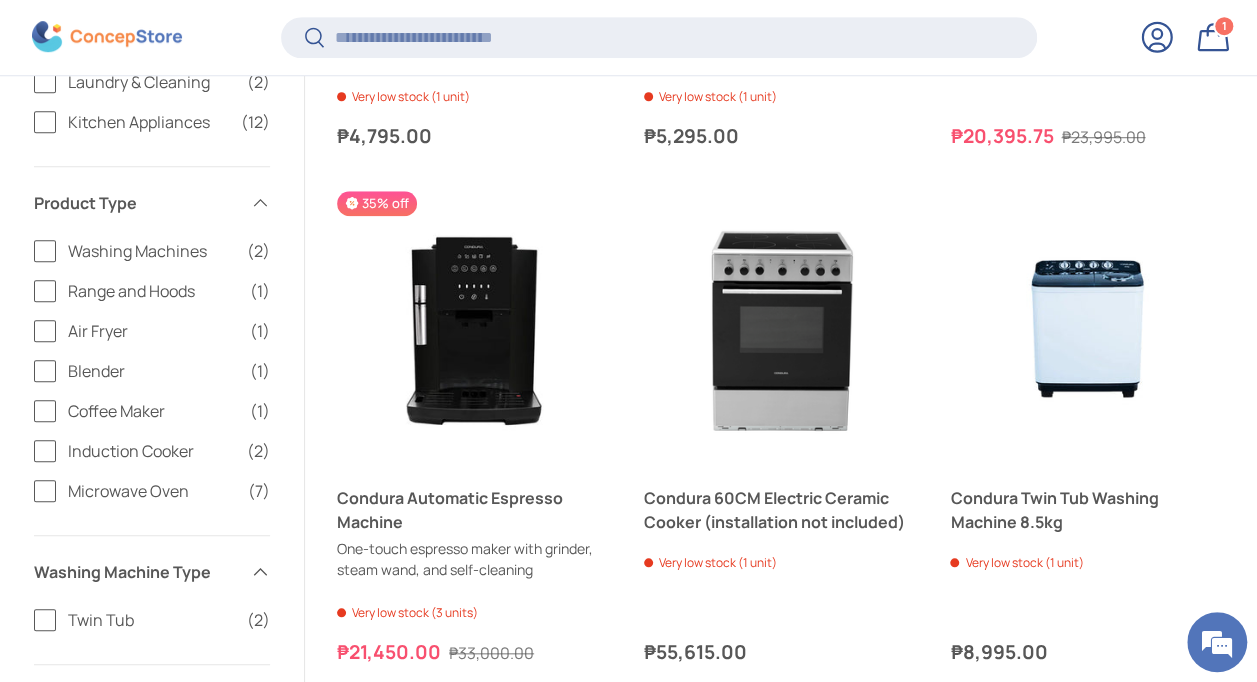 scroll, scrollTop: 760, scrollLeft: 0, axis: vertical 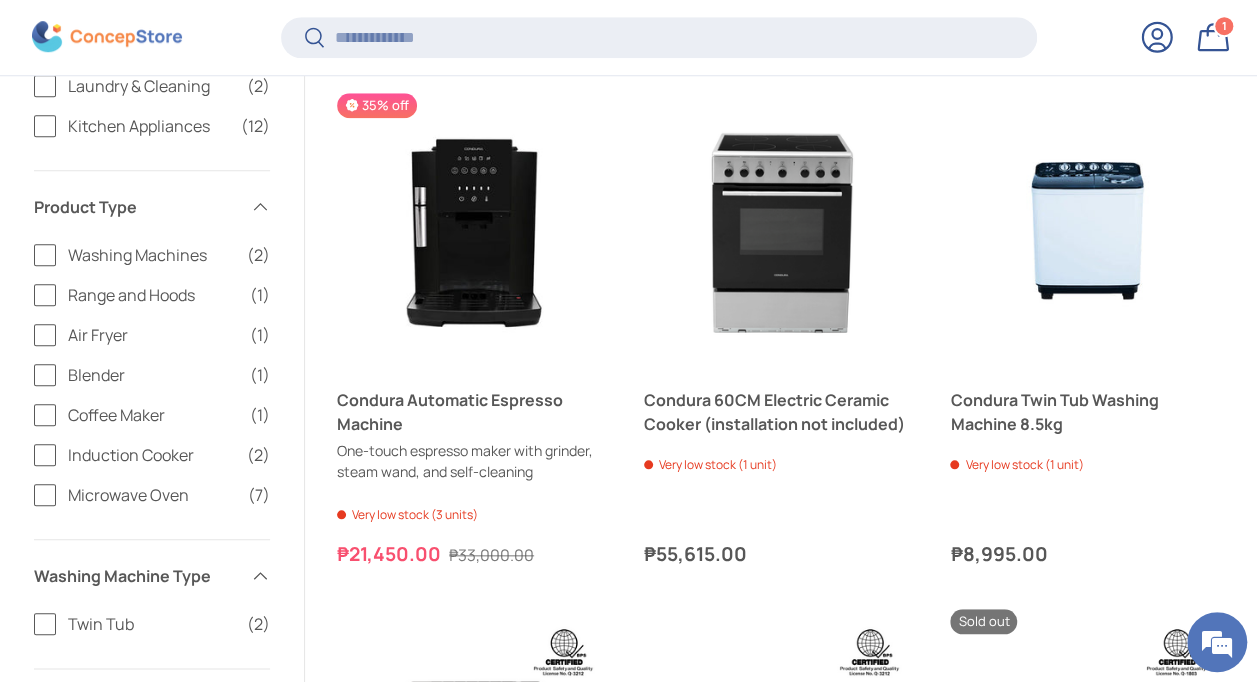 click on "Microwave Oven" at bounding box center (152, 495) 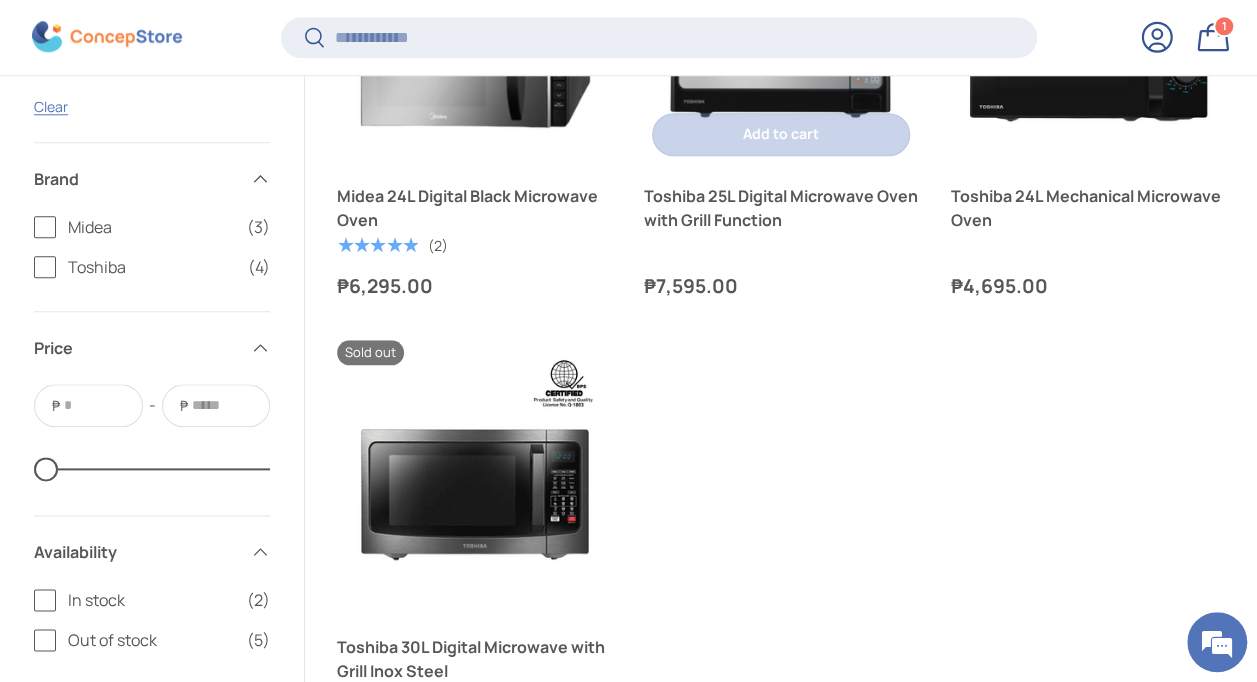 scroll, scrollTop: 1062, scrollLeft: 0, axis: vertical 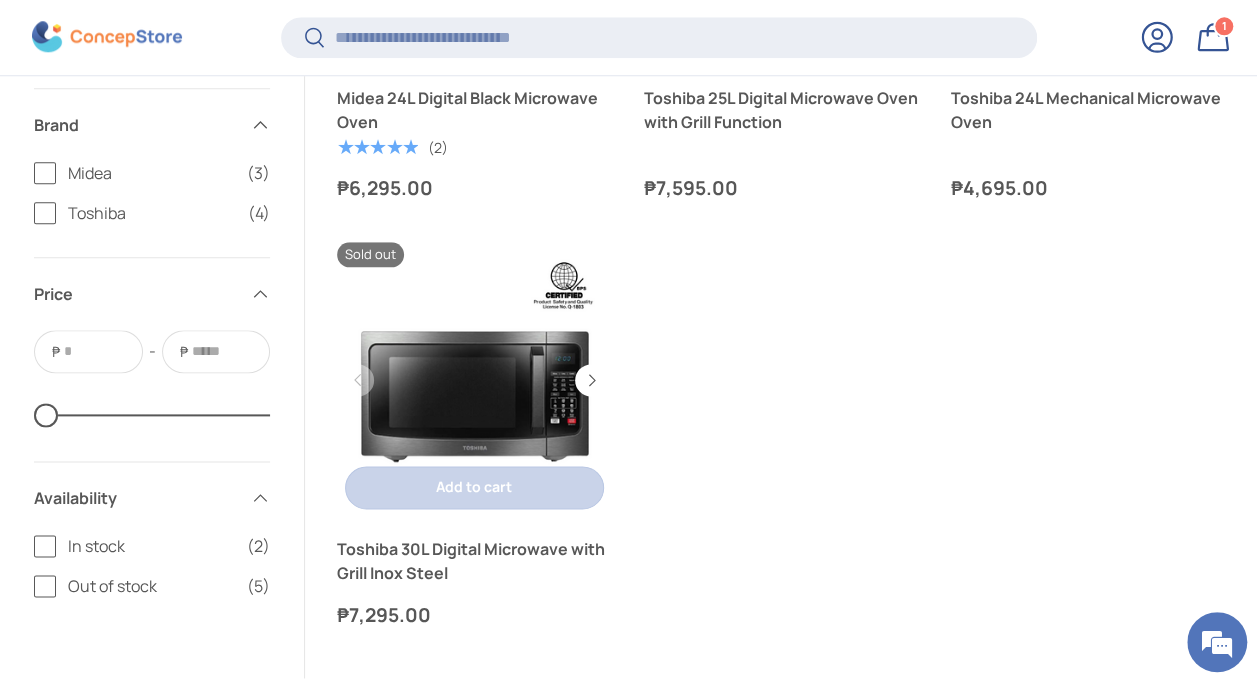 click at bounding box center (474, 379) 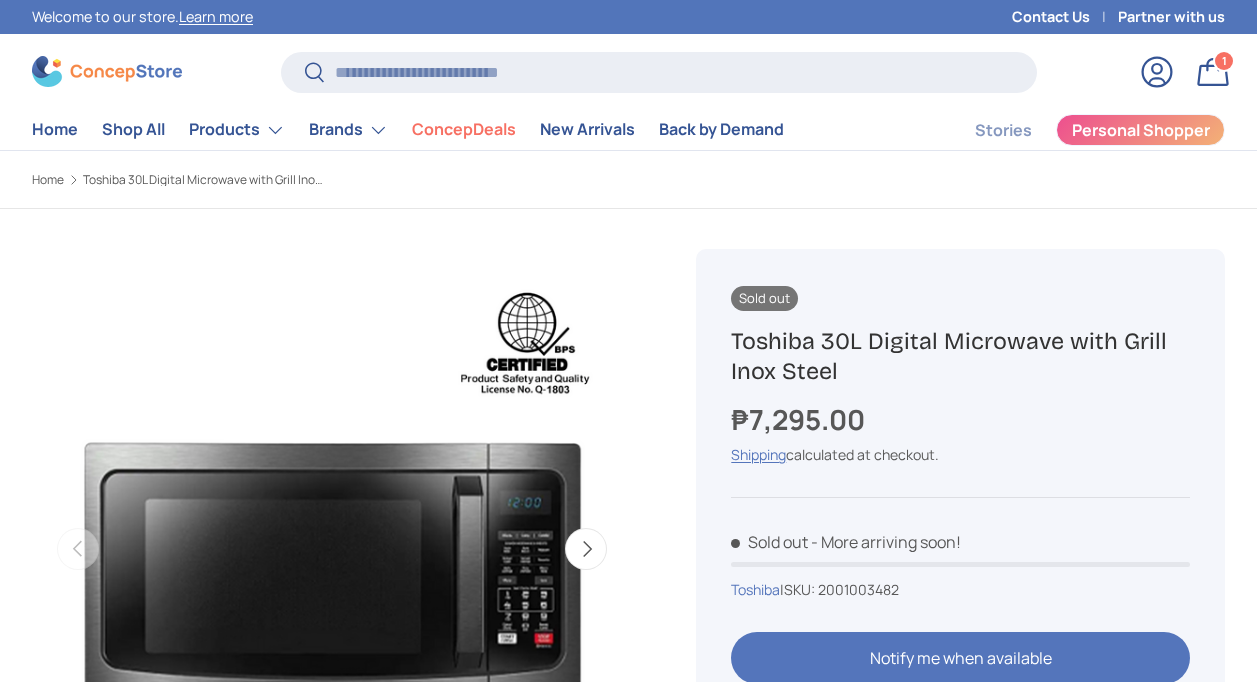 scroll, scrollTop: 0, scrollLeft: 0, axis: both 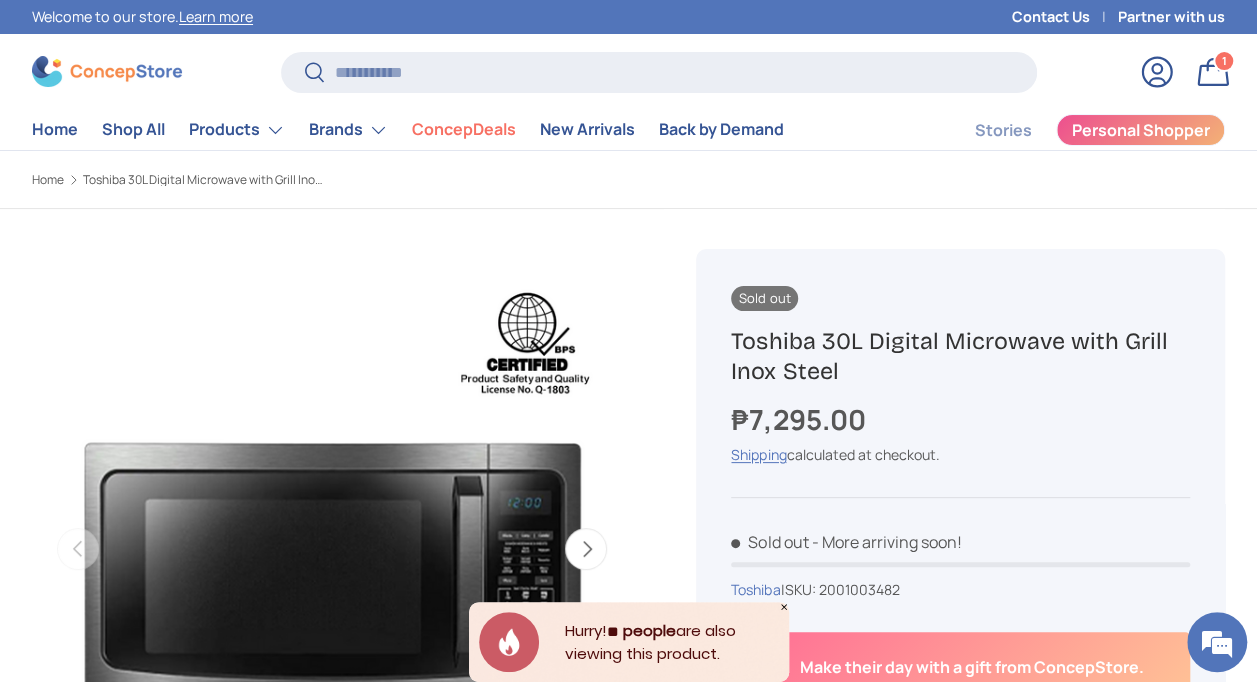 drag, startPoint x: 735, startPoint y: 342, endPoint x: 1042, endPoint y: 369, distance: 308.185 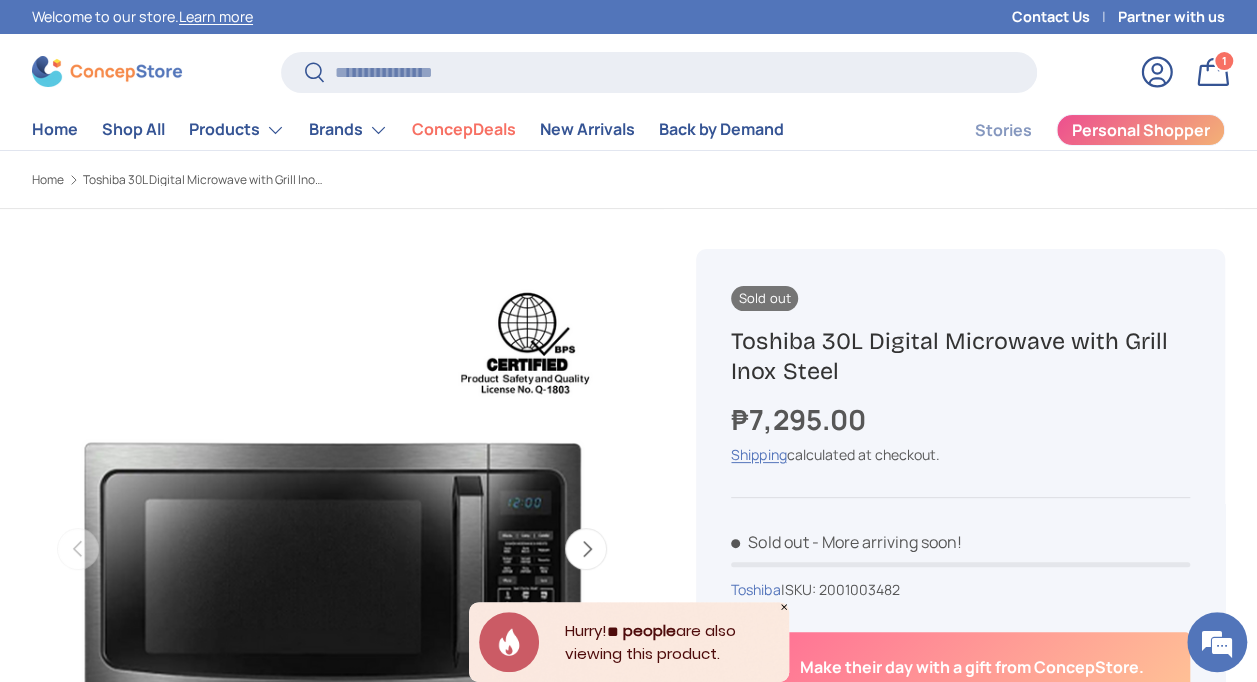copy on "Toshiba 30L Digital Microwave with Grill Inox Steel" 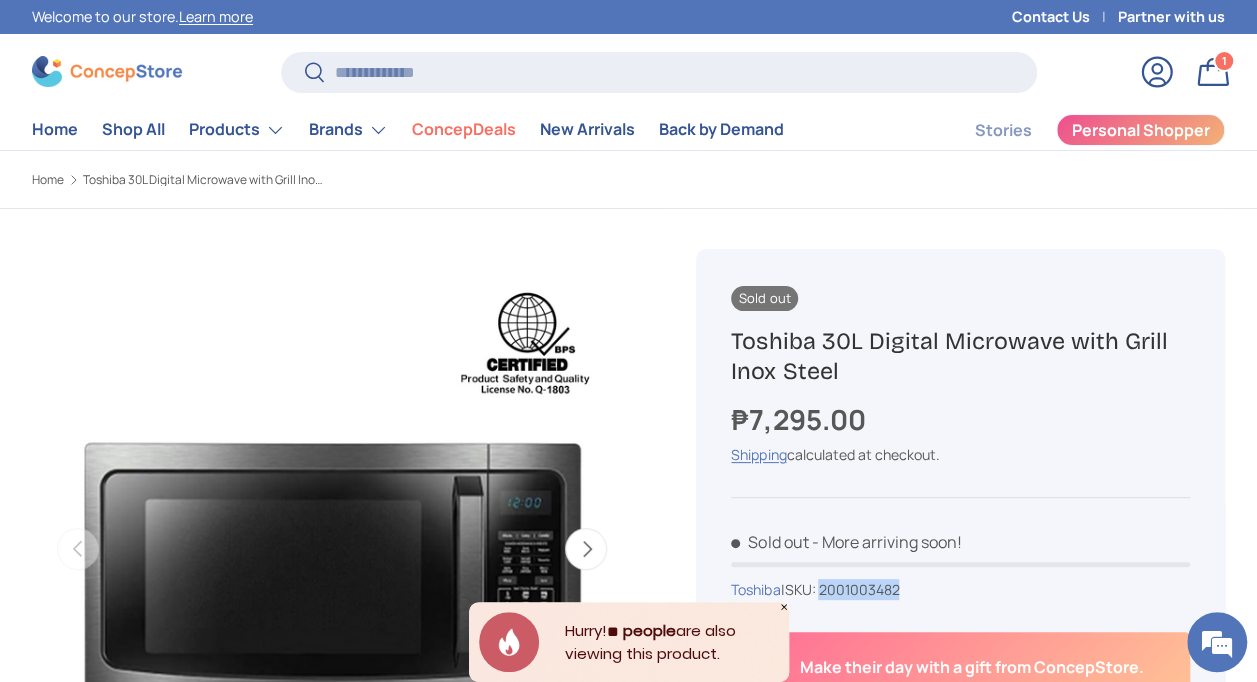 drag, startPoint x: 831, startPoint y: 587, endPoint x: 957, endPoint y: 586, distance: 126.00397 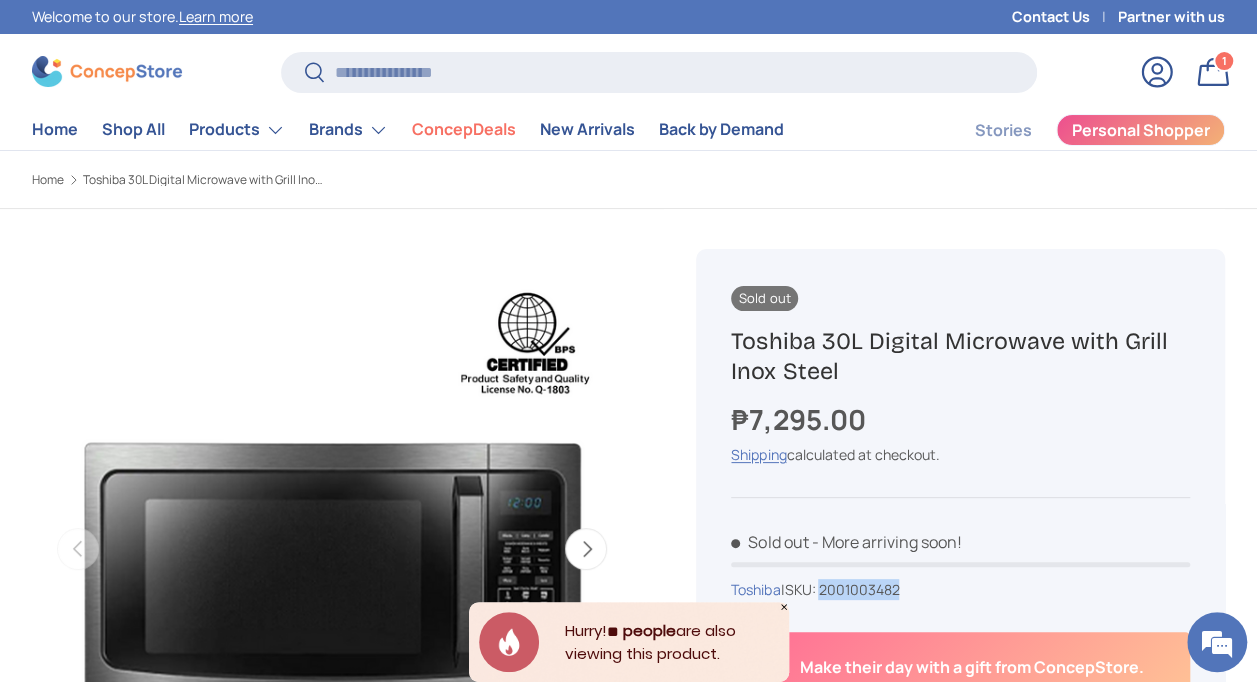 copy on "2001003482" 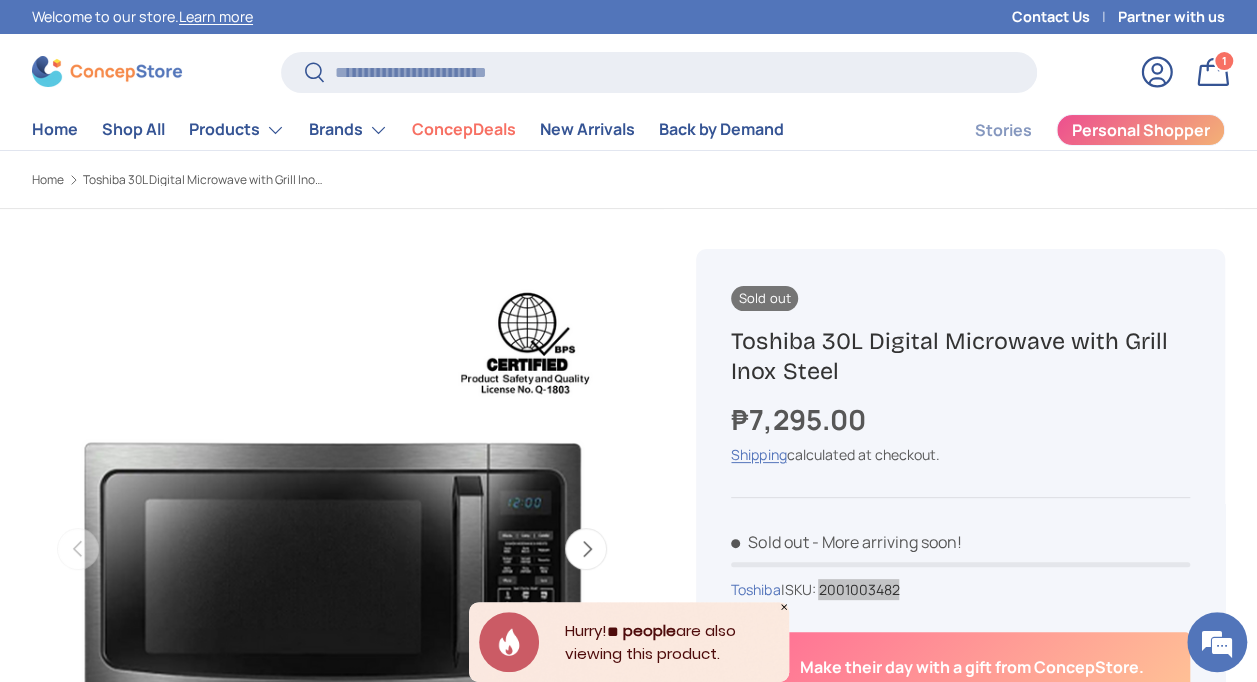 scroll, scrollTop: 0, scrollLeft: 0, axis: both 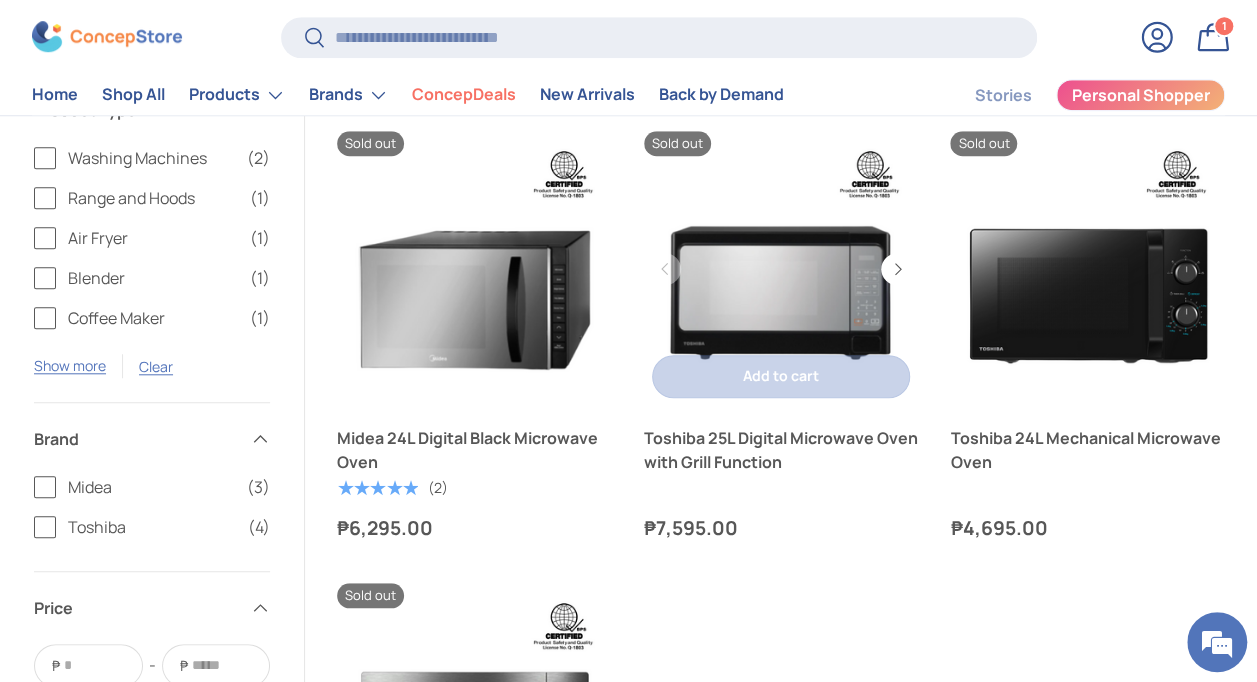 click at bounding box center (781, 268) 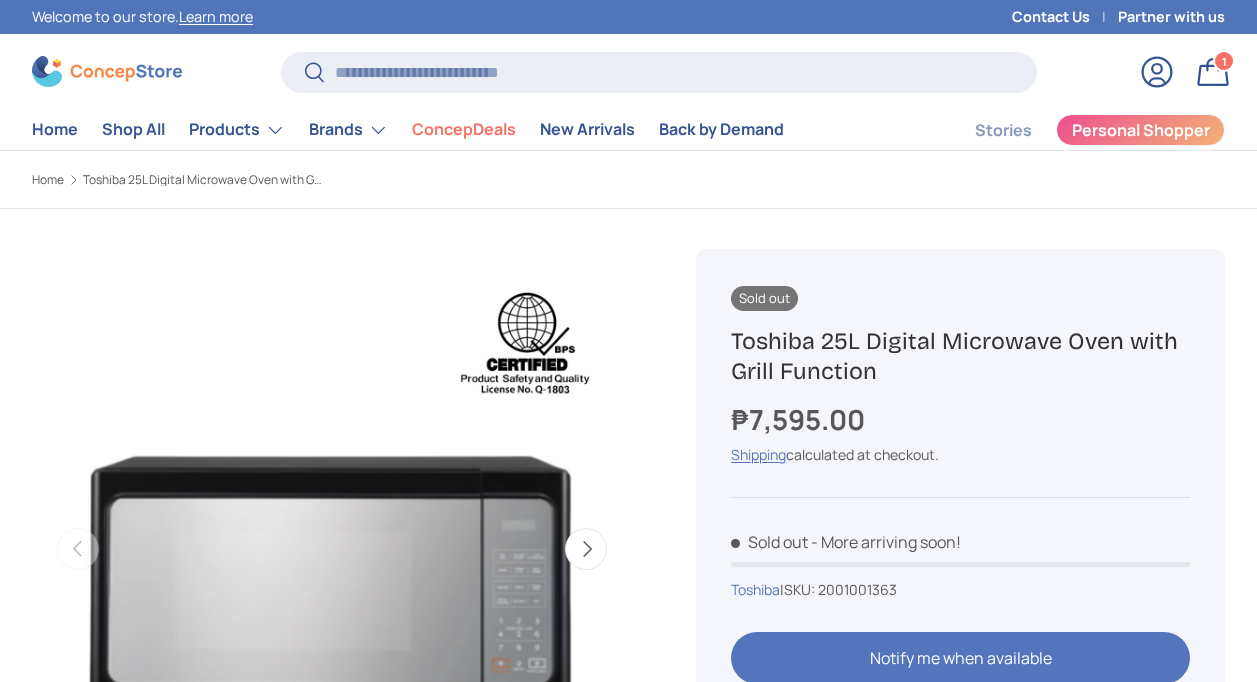 scroll, scrollTop: 0, scrollLeft: 0, axis: both 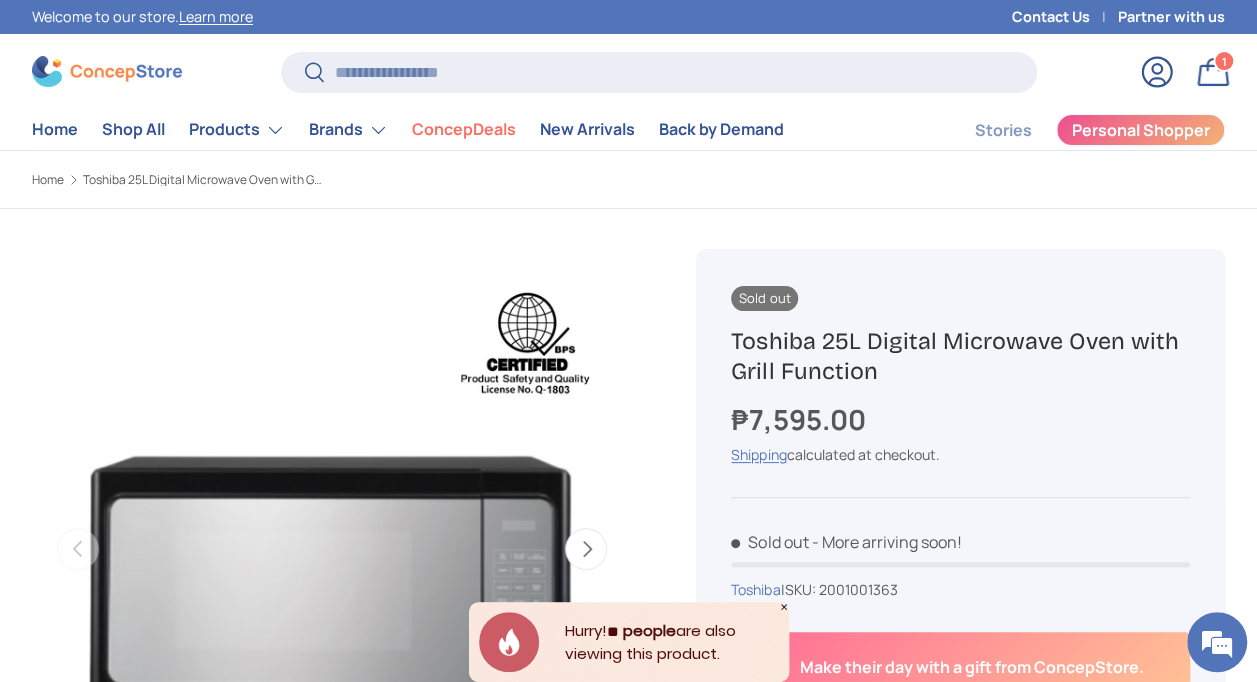 drag, startPoint x: 753, startPoint y: 337, endPoint x: 898, endPoint y: 379, distance: 150.96027 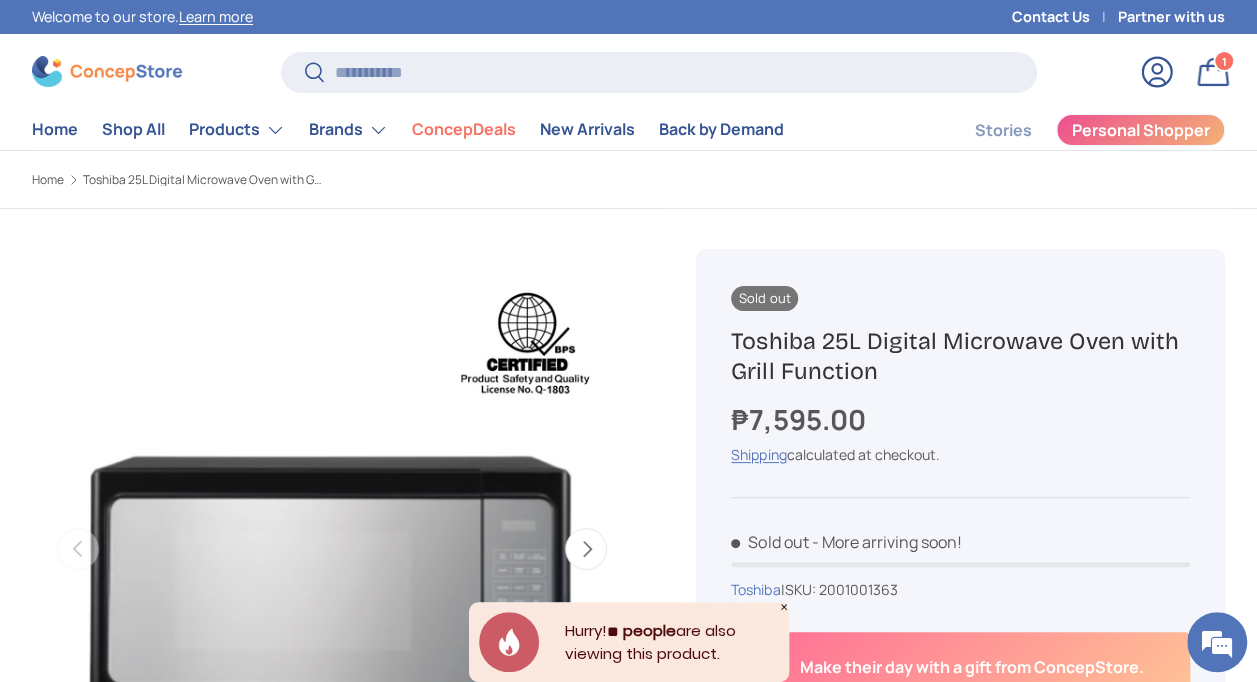 copy on "Toshiba 25L Digital Microwave Oven with Grill Function" 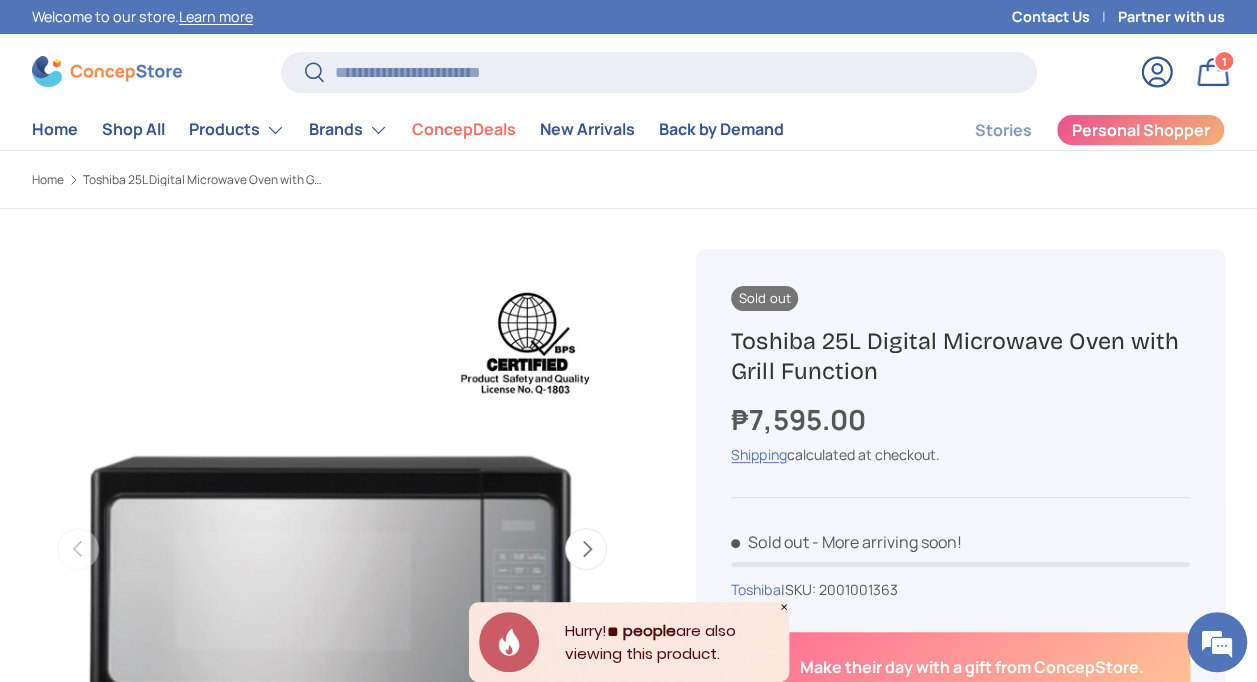 click on "2001001363" at bounding box center (857, 589) 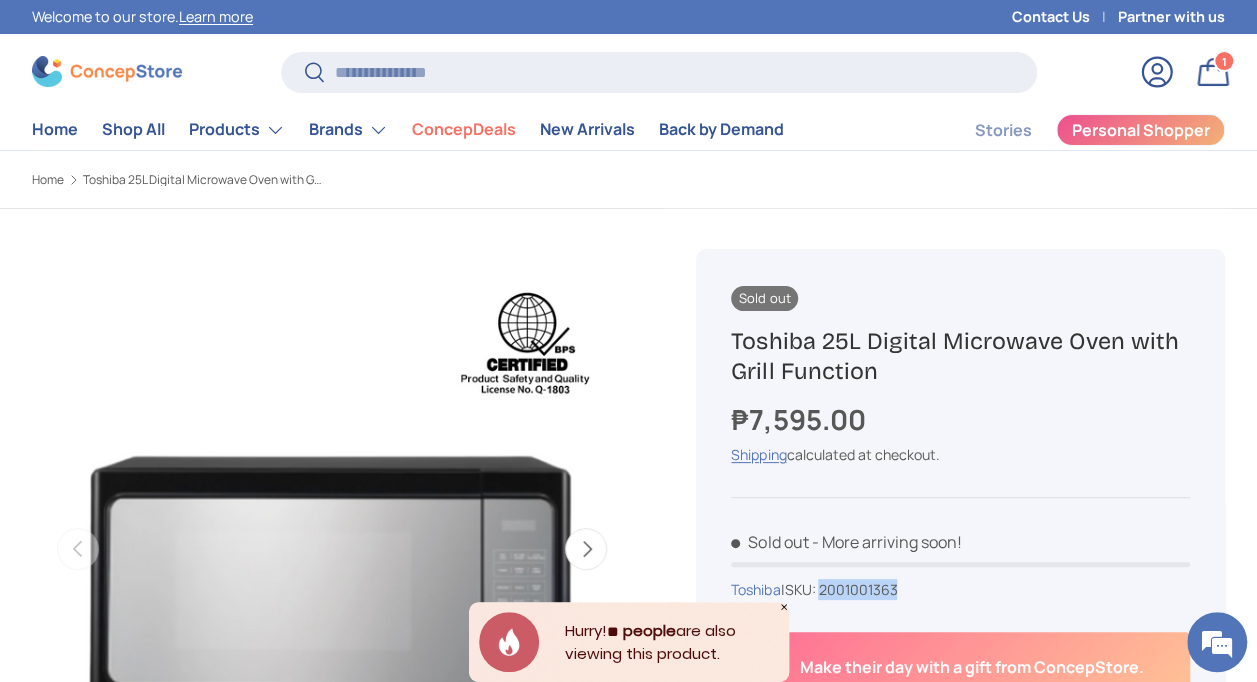 drag, startPoint x: 834, startPoint y: 589, endPoint x: 912, endPoint y: 596, distance: 78.31347 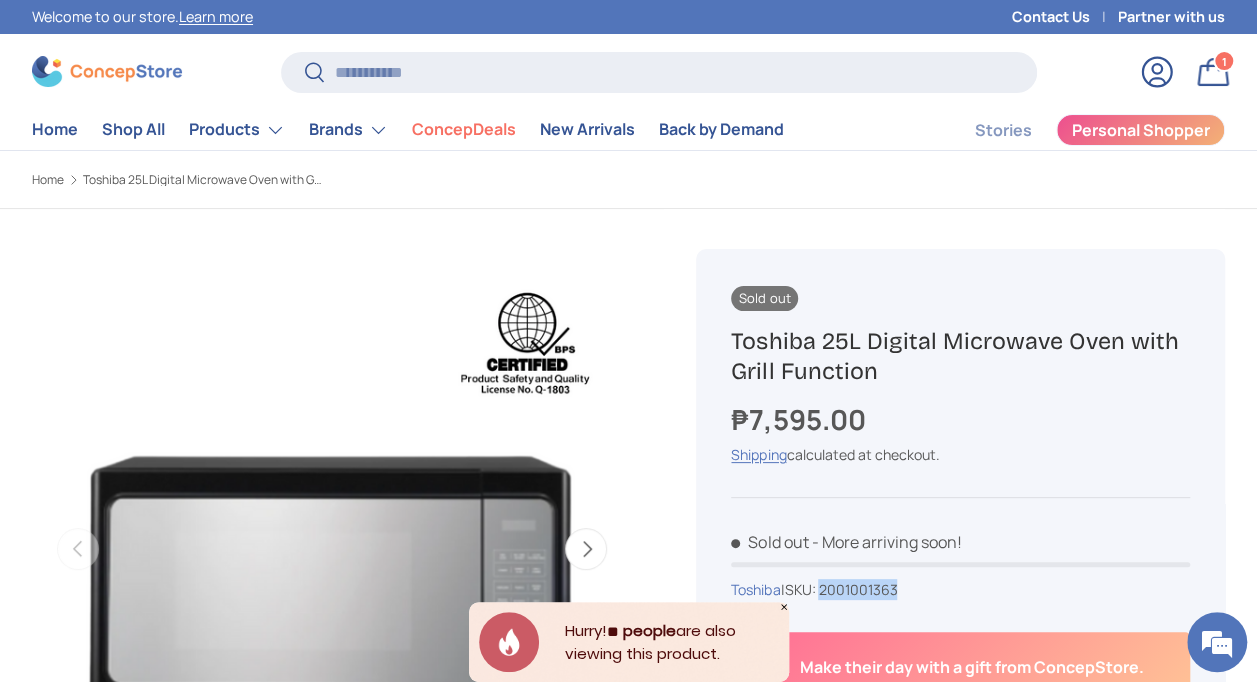 copy on "2001001363" 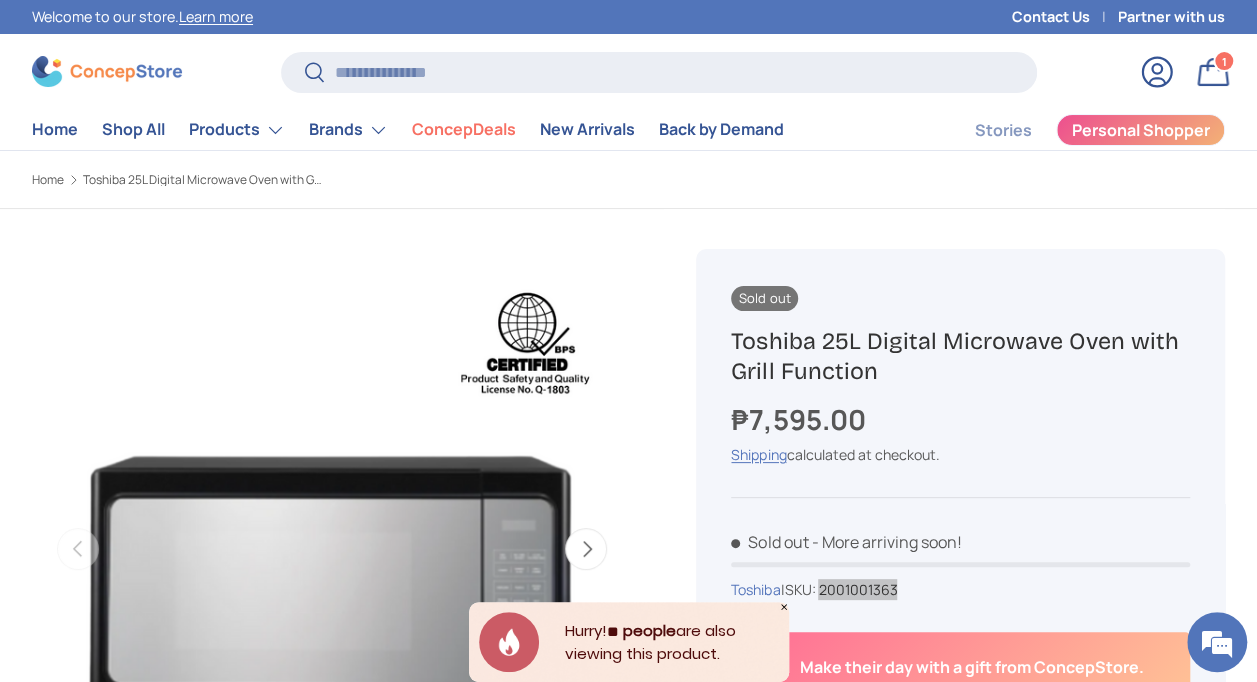 scroll, scrollTop: 0, scrollLeft: 0, axis: both 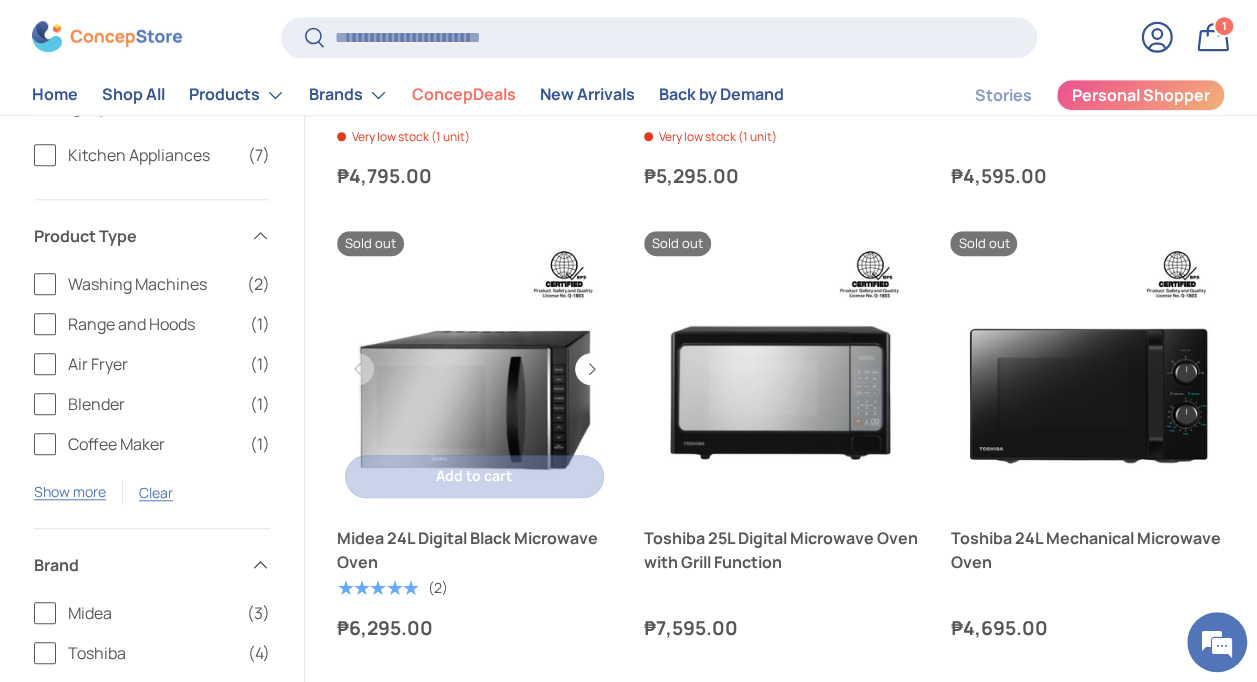 click at bounding box center [474, 368] 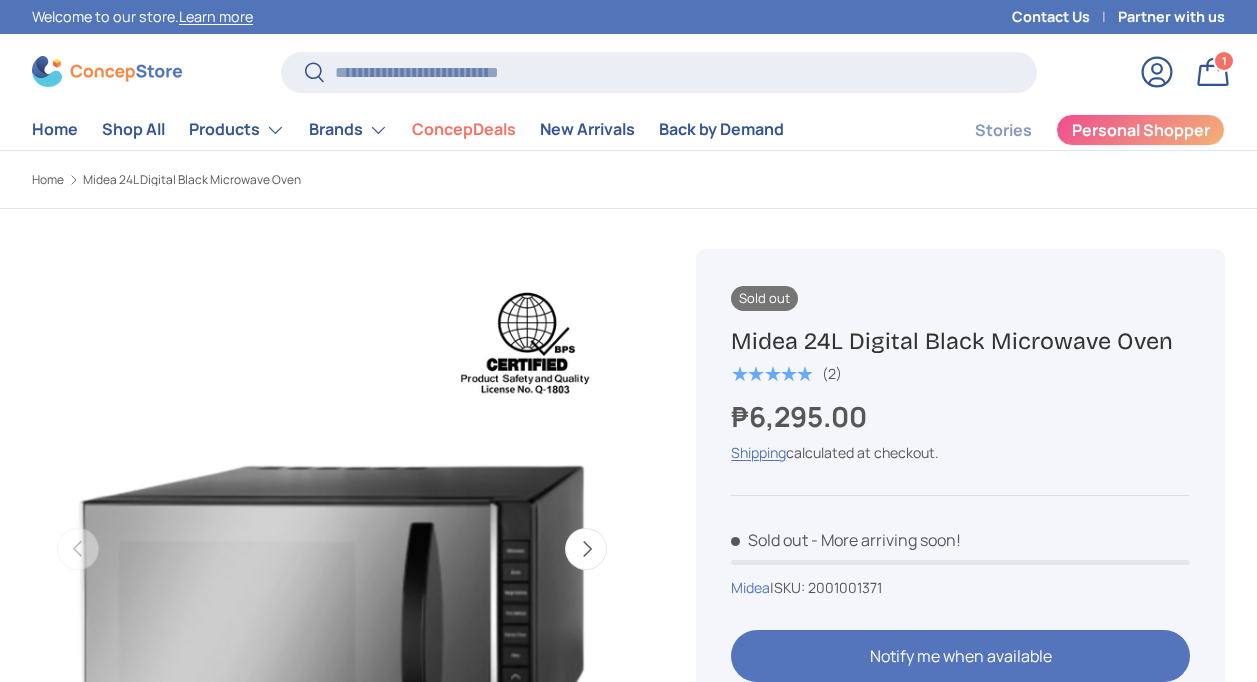 scroll, scrollTop: 220, scrollLeft: 0, axis: vertical 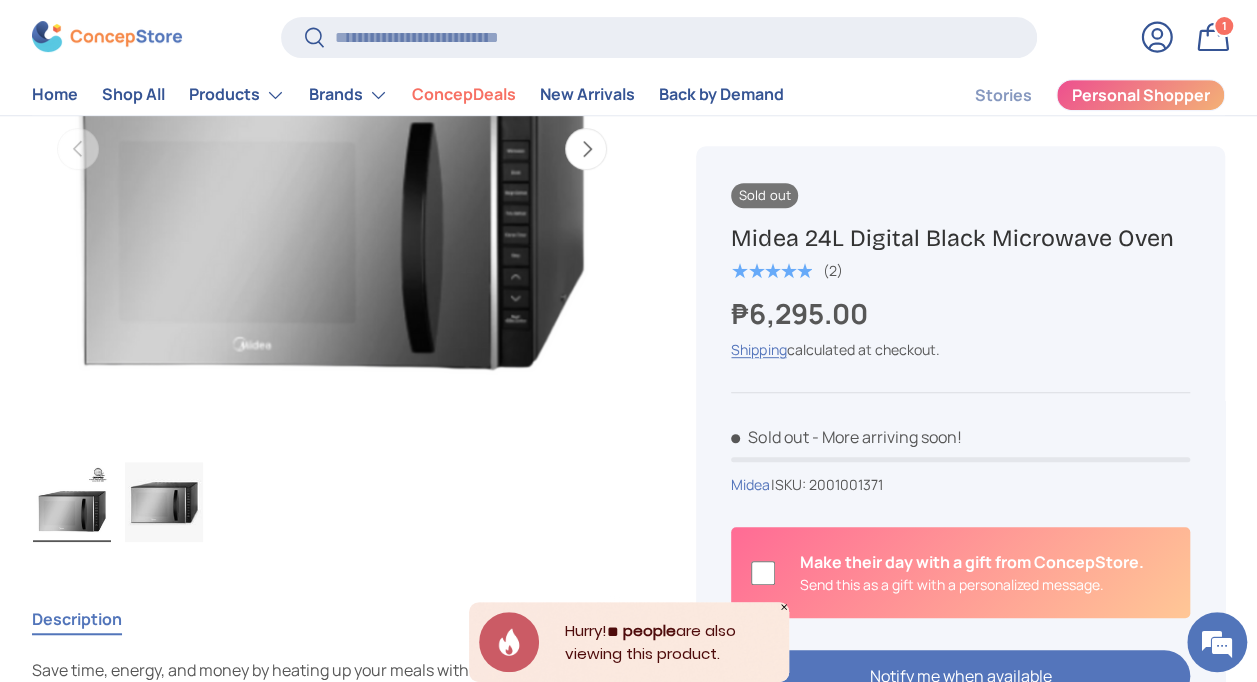 drag, startPoint x: 734, startPoint y: 233, endPoint x: 1164, endPoint y: 235, distance: 430.00464 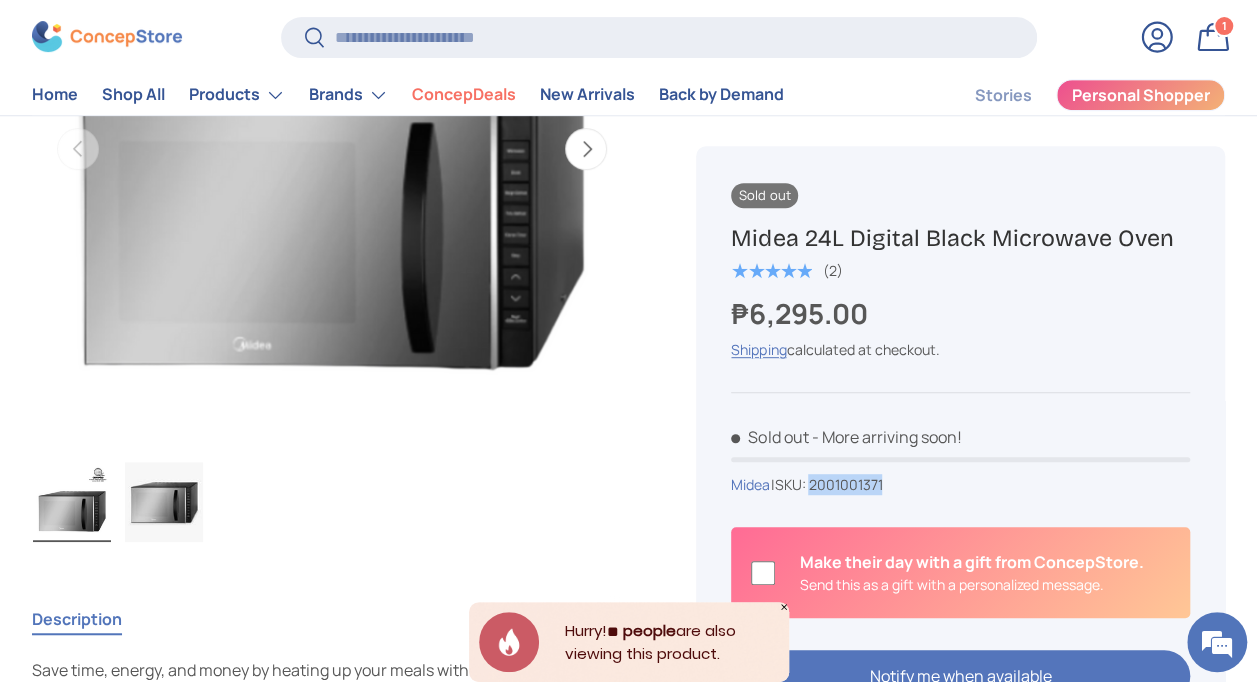 drag, startPoint x: 820, startPoint y: 481, endPoint x: 908, endPoint y: 492, distance: 88.68484 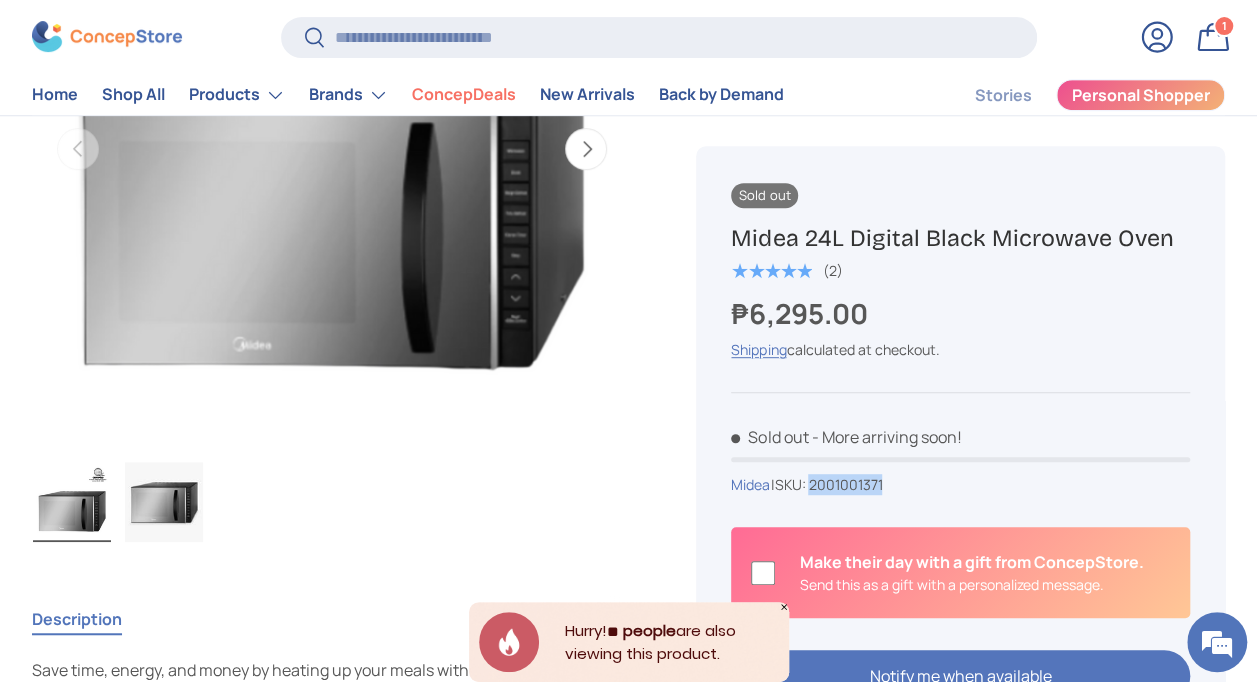 copy on "2001001371" 